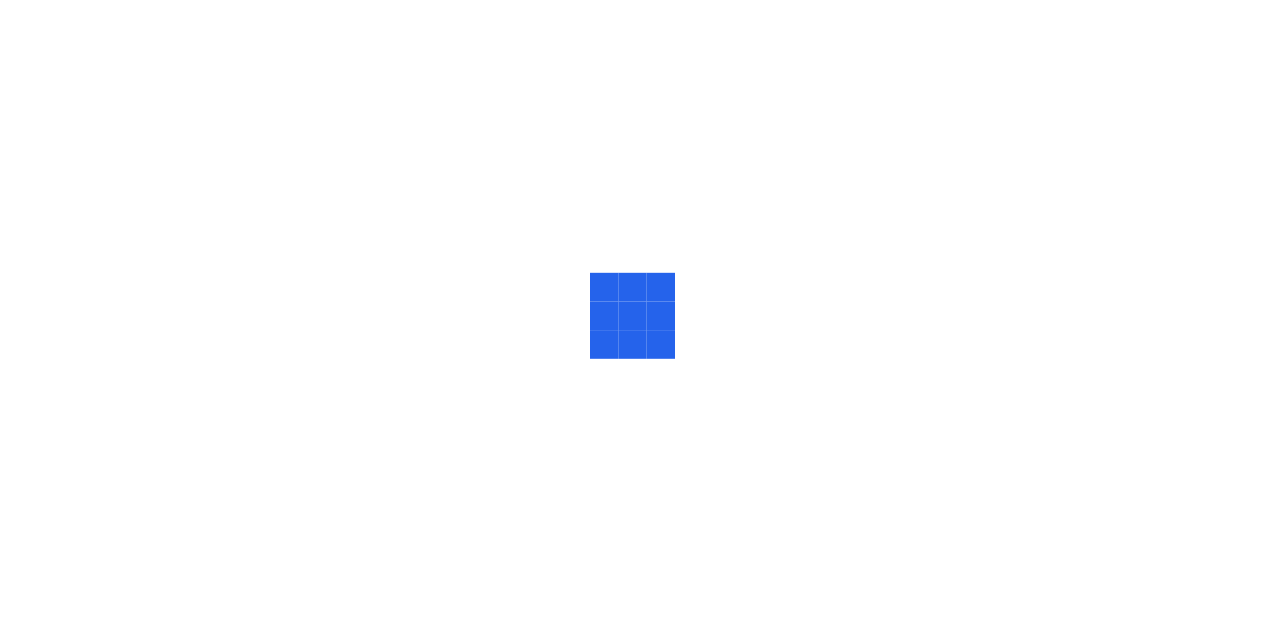 scroll, scrollTop: 0, scrollLeft: 0, axis: both 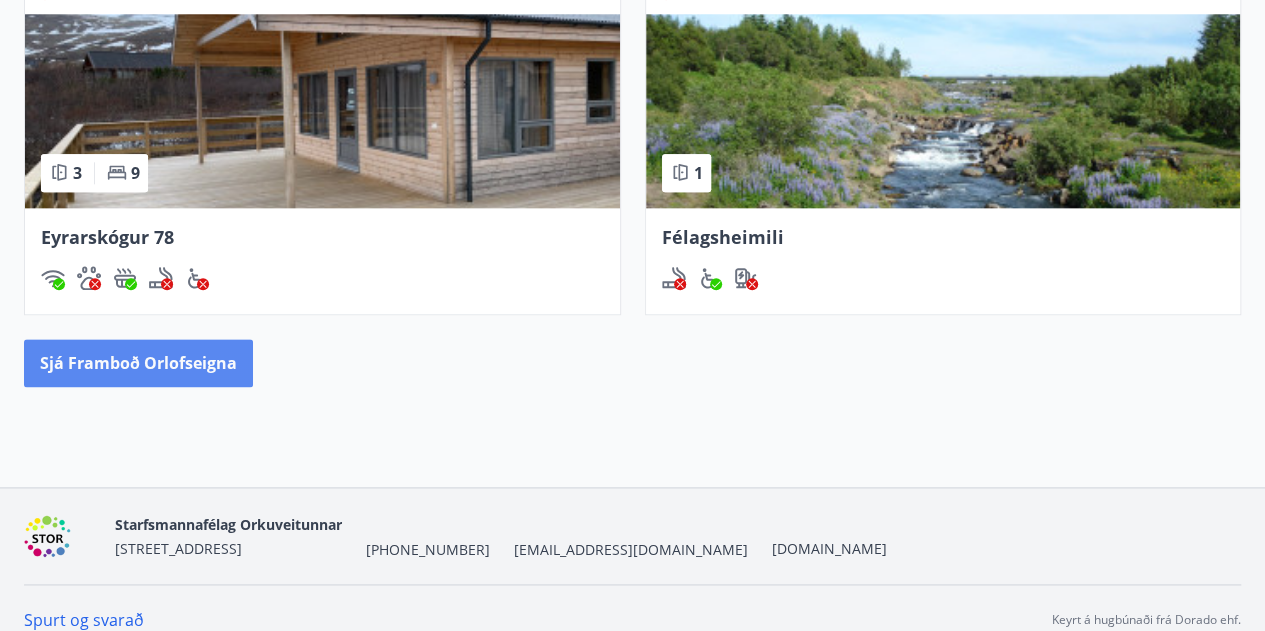 click on "Sjá framboð orlofseigna" at bounding box center [138, 363] 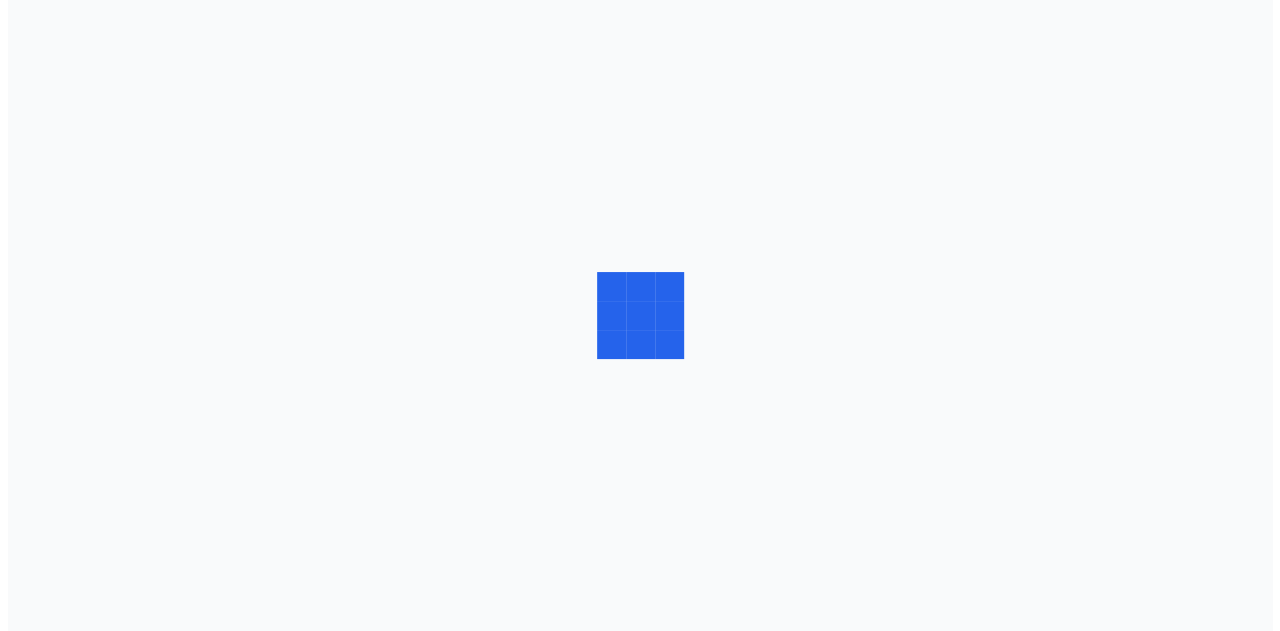 scroll, scrollTop: 0, scrollLeft: 0, axis: both 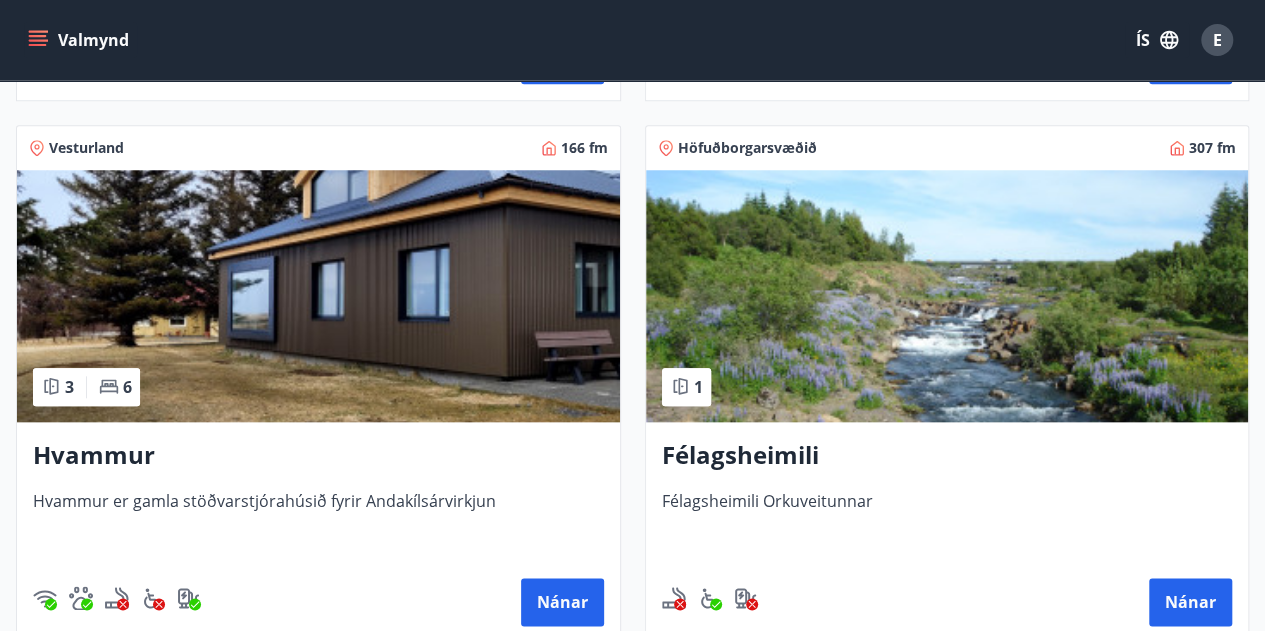 click at bounding box center (318, 296) 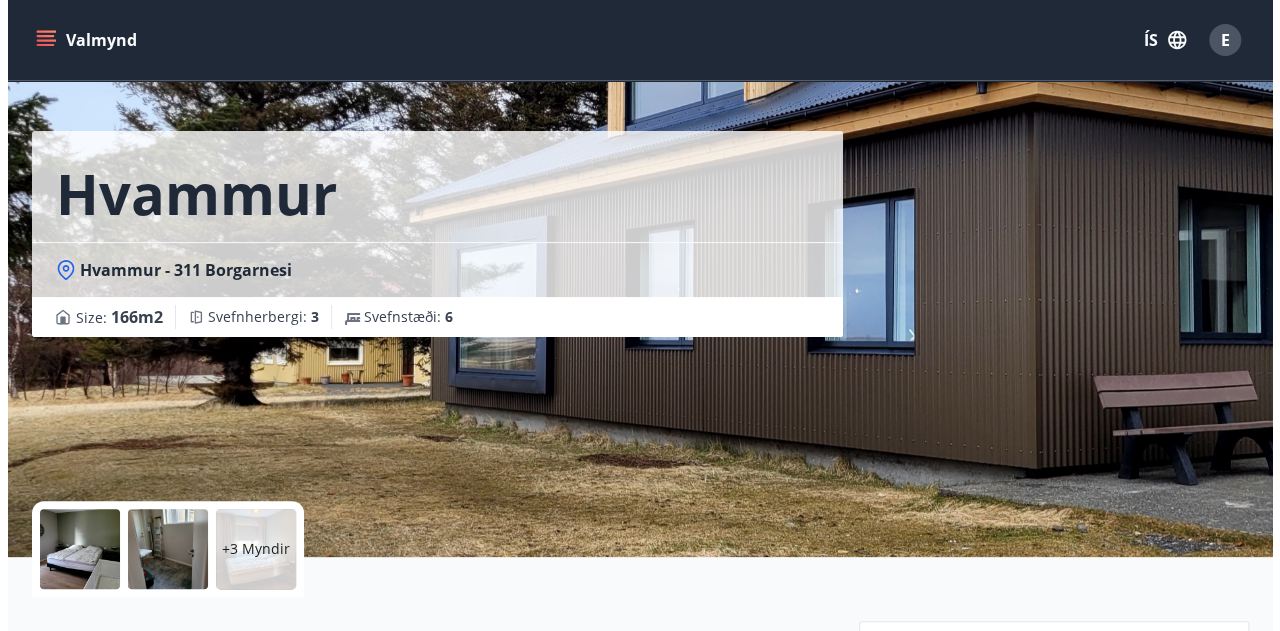scroll, scrollTop: 36, scrollLeft: 0, axis: vertical 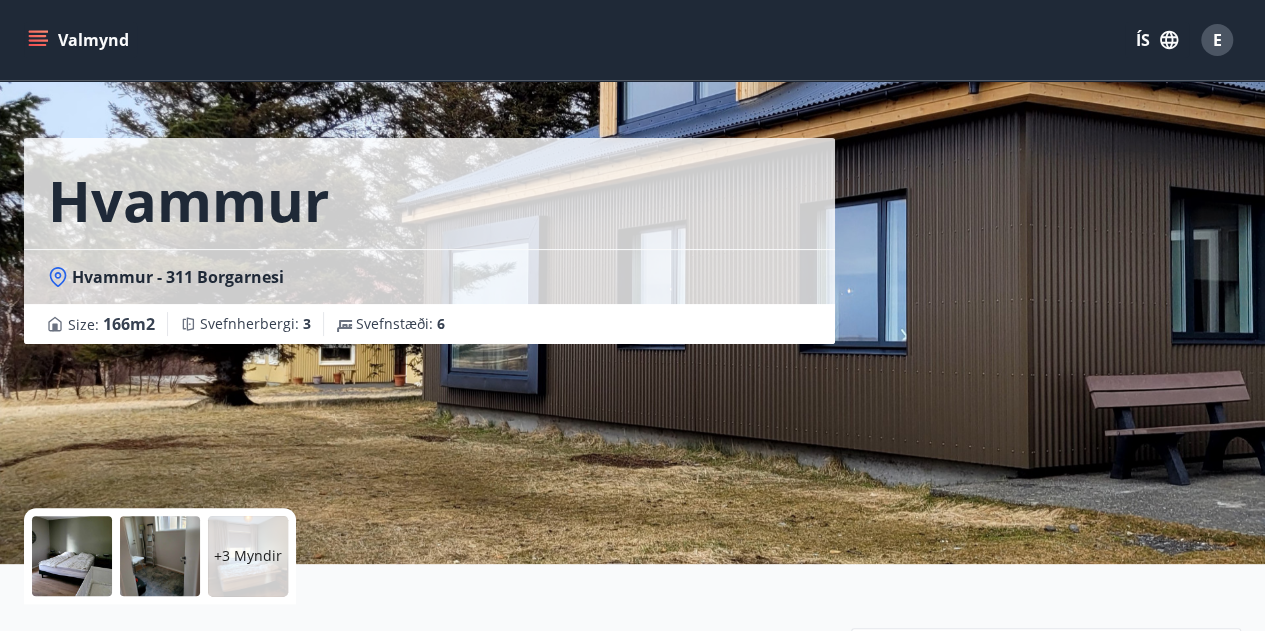 click on "+3 Myndir" at bounding box center [248, 556] 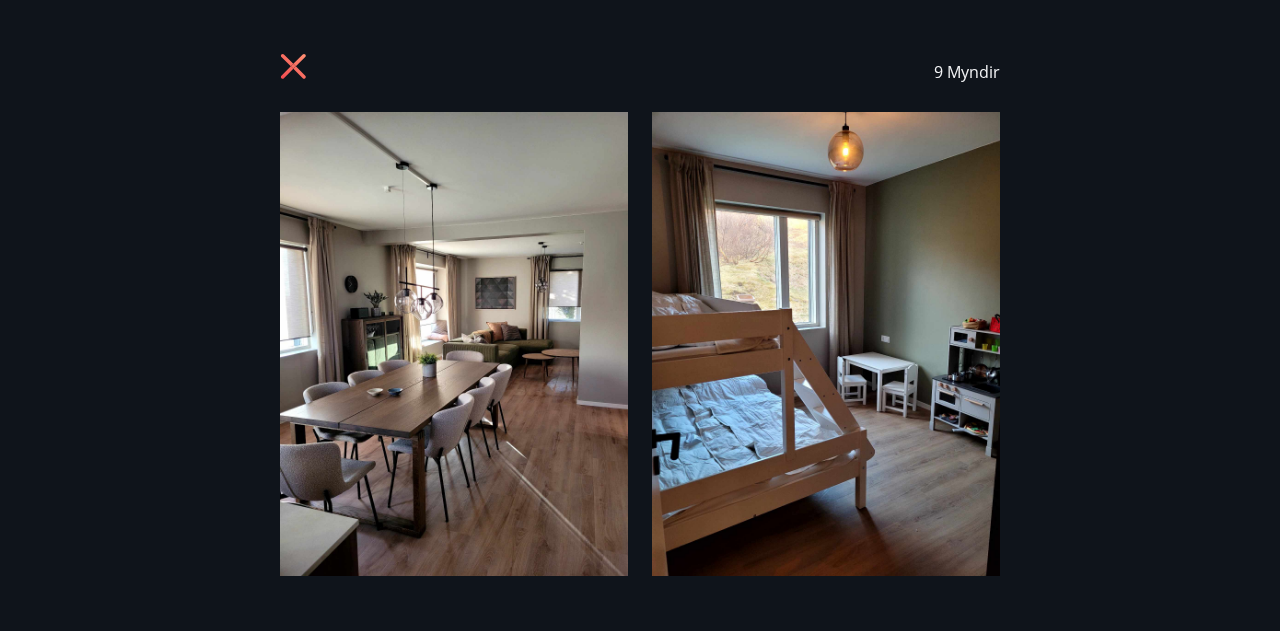 click 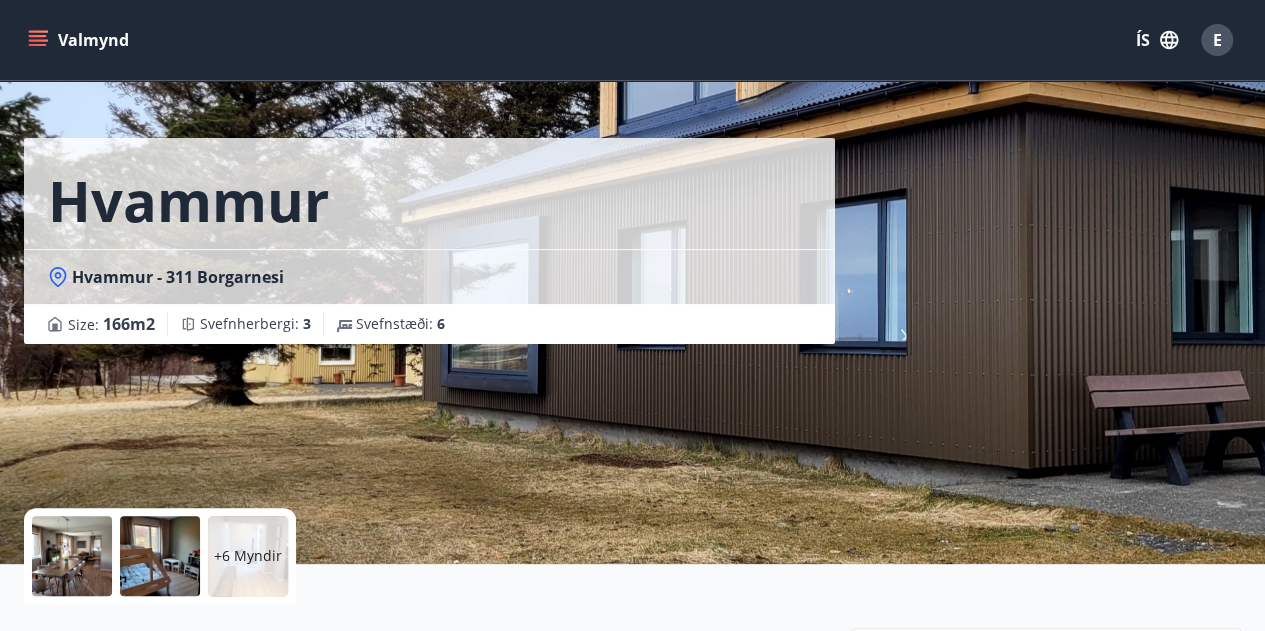 click at bounding box center (160, 556) 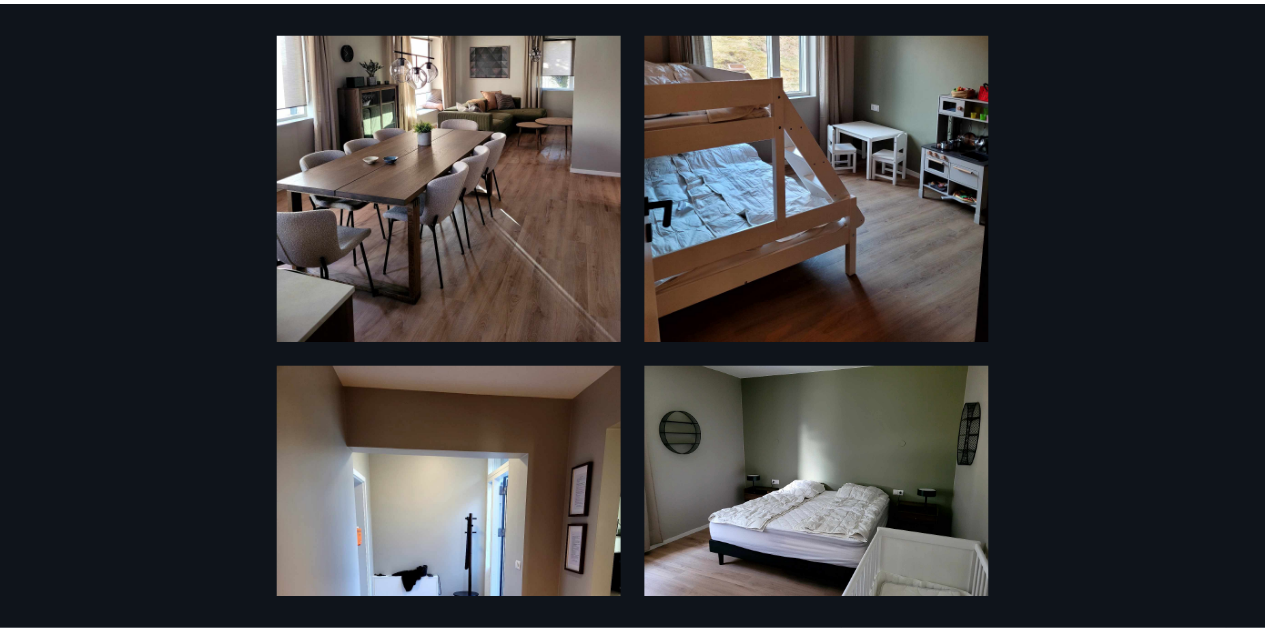 scroll, scrollTop: 0, scrollLeft: 0, axis: both 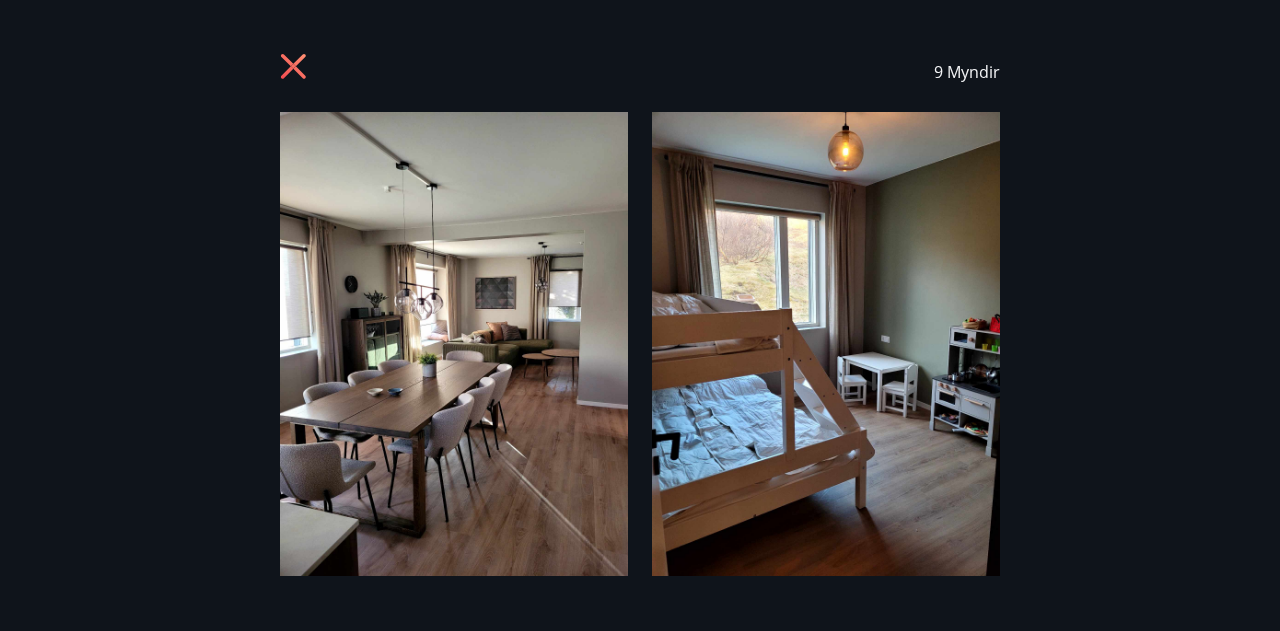 click 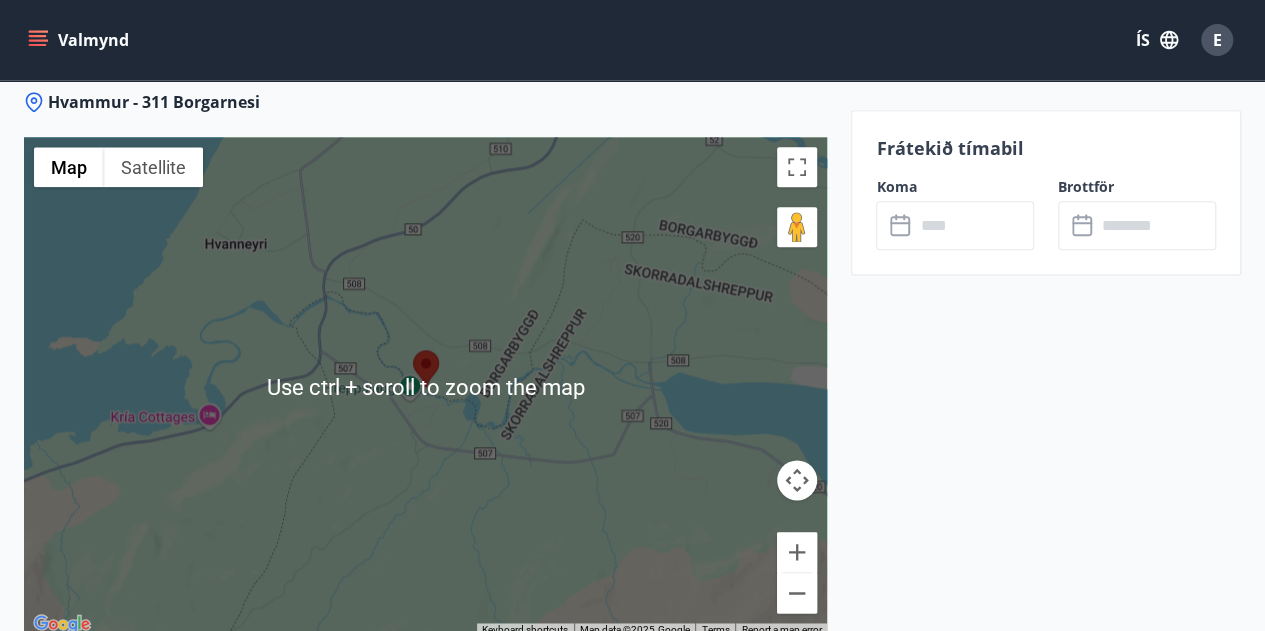 scroll, scrollTop: 4536, scrollLeft: 0, axis: vertical 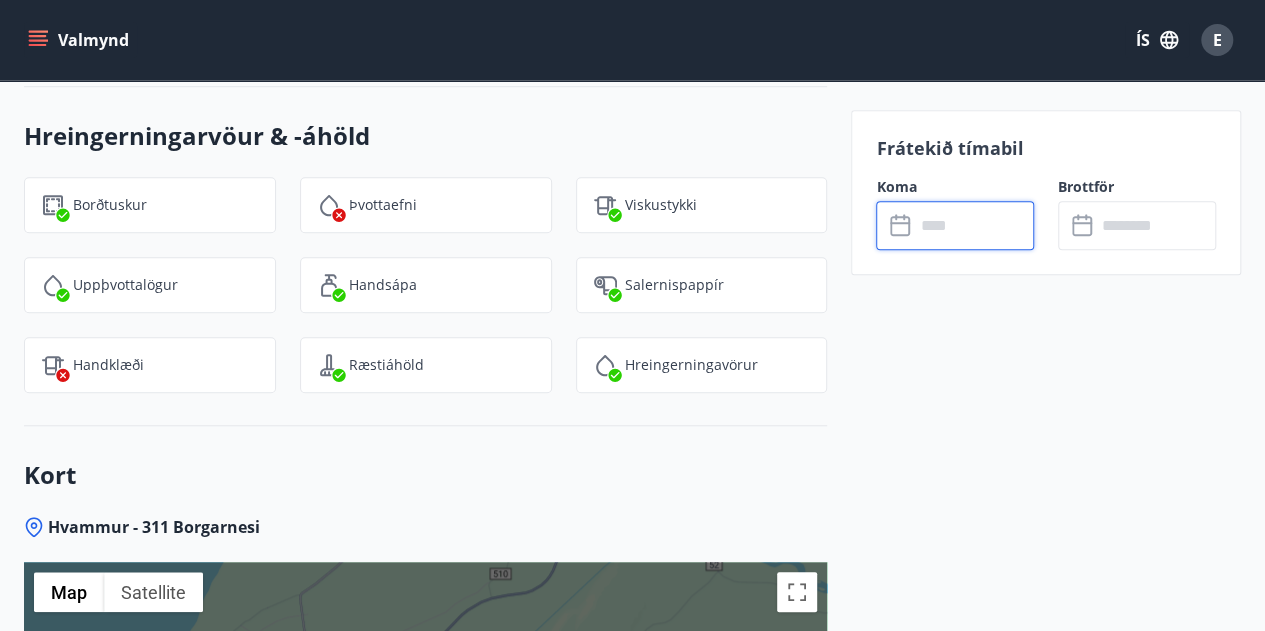 click at bounding box center [974, 225] 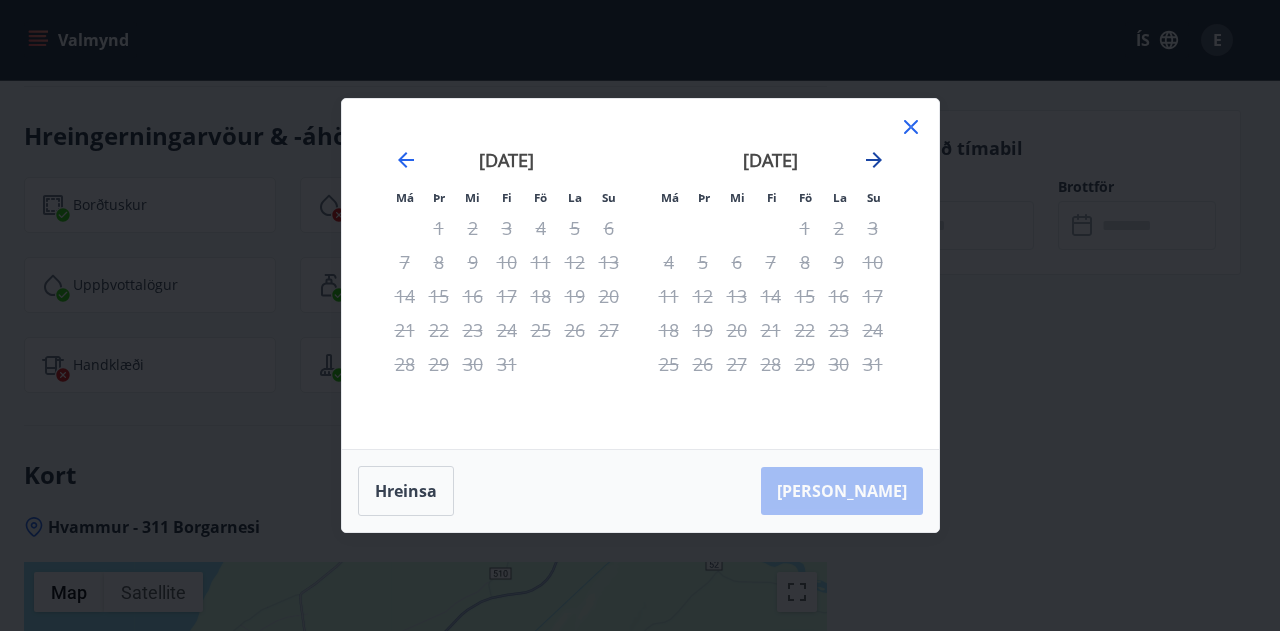 click 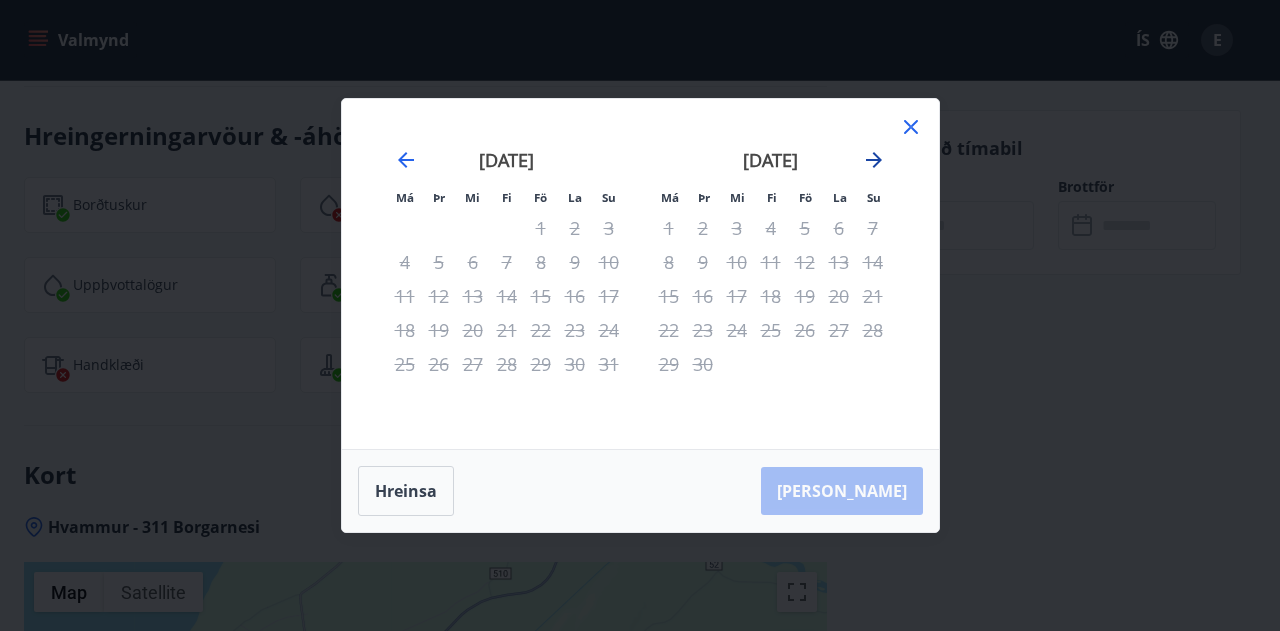 click 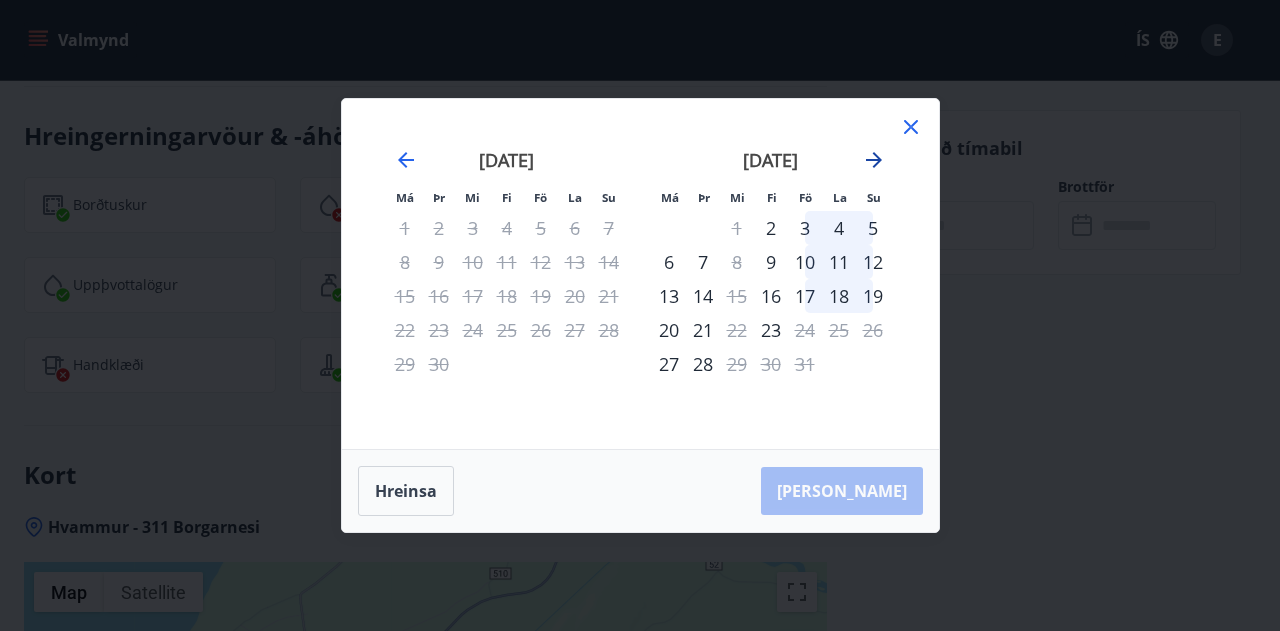click 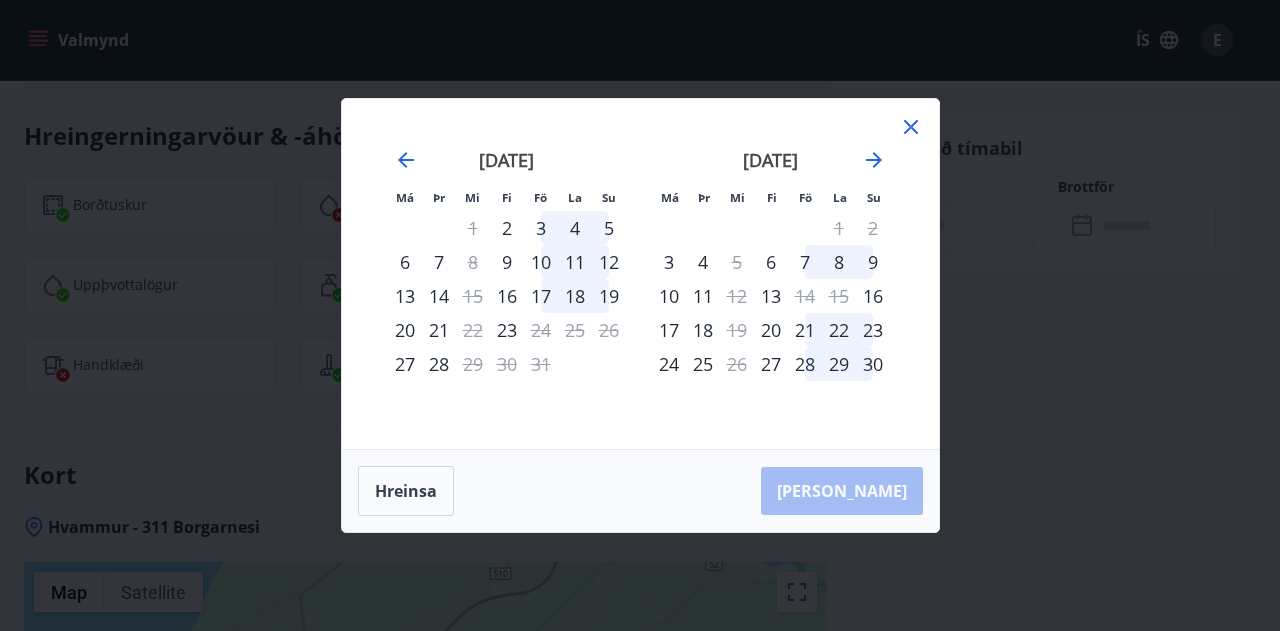 click on "7" at bounding box center (805, 262) 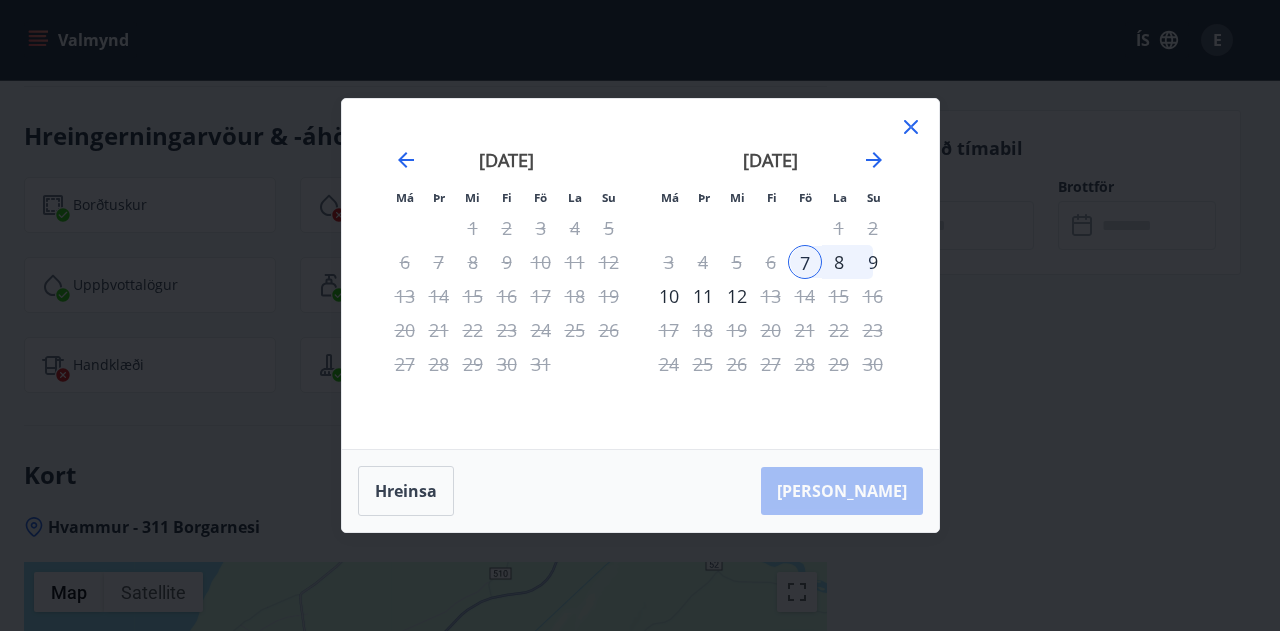click on "9" at bounding box center (873, 262) 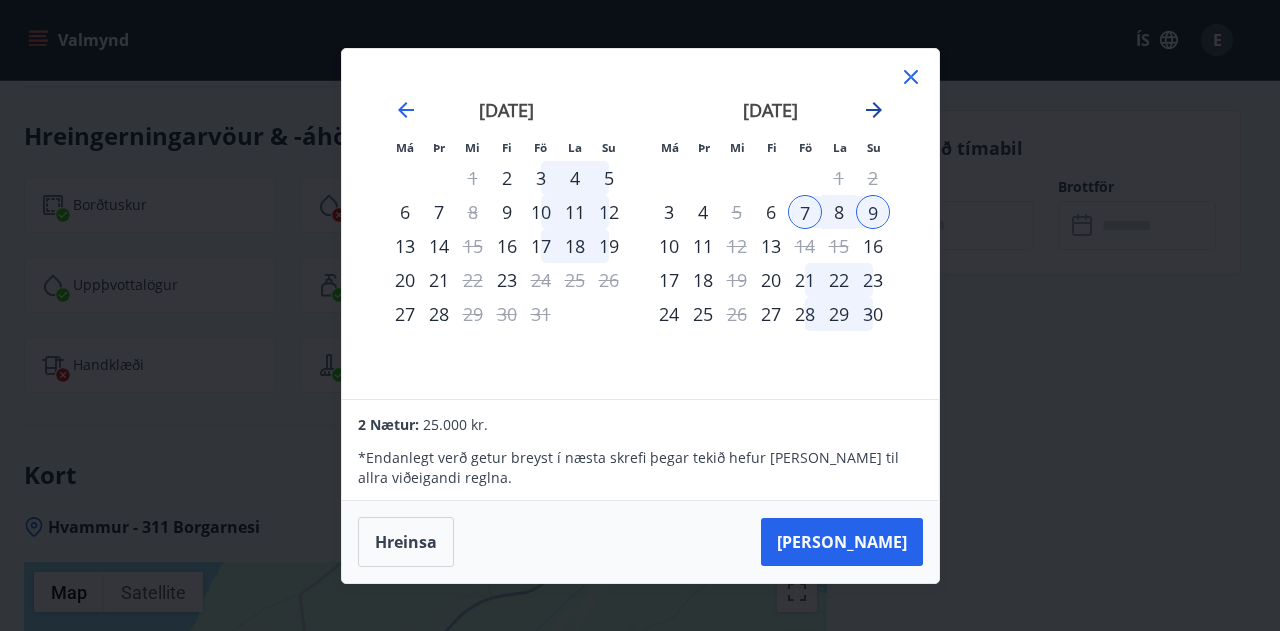 click 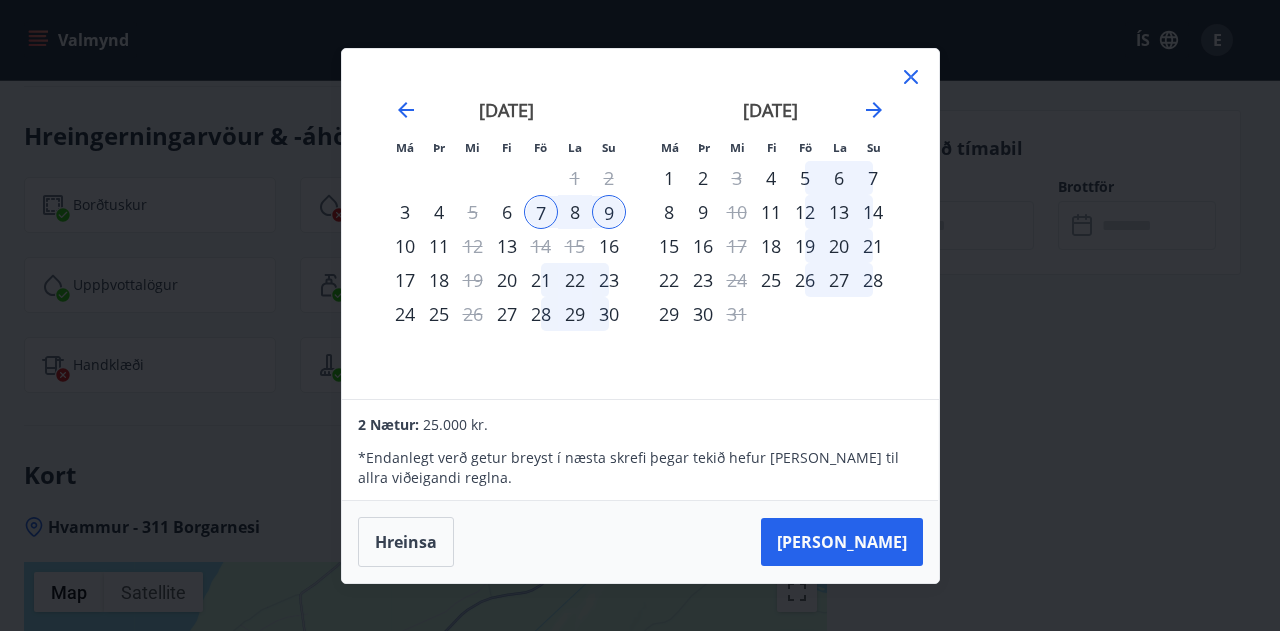 click 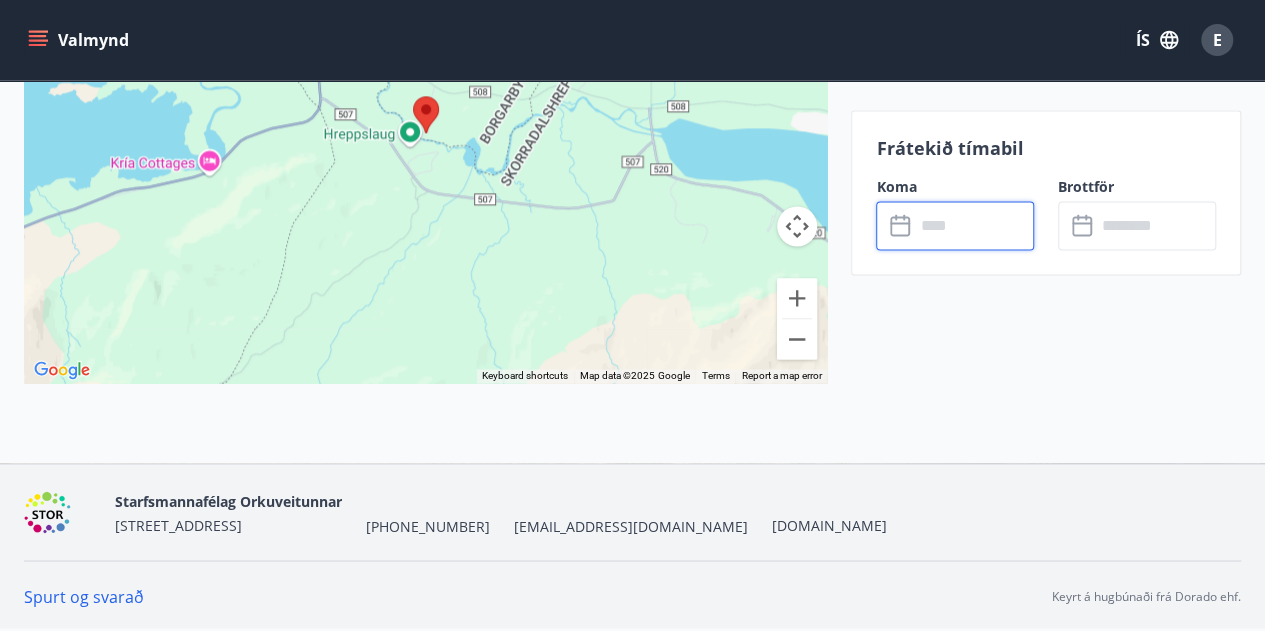 scroll, scrollTop: 5236, scrollLeft: 0, axis: vertical 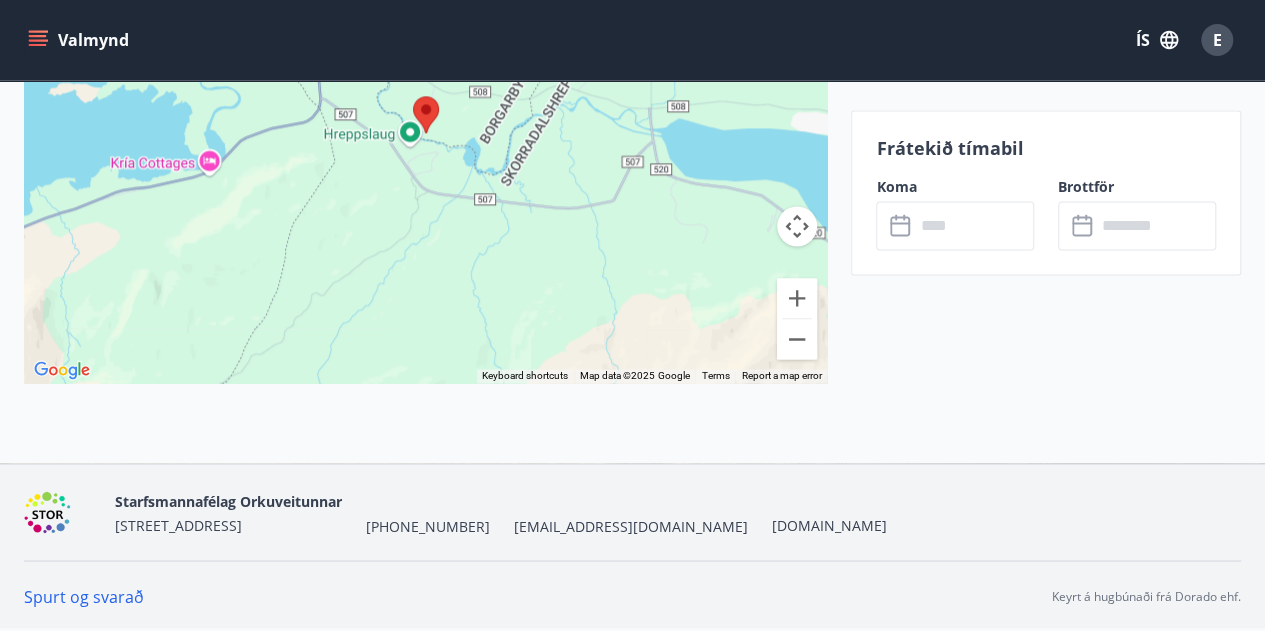 click on "To navigate, press the arrow keys." at bounding box center [425, 133] 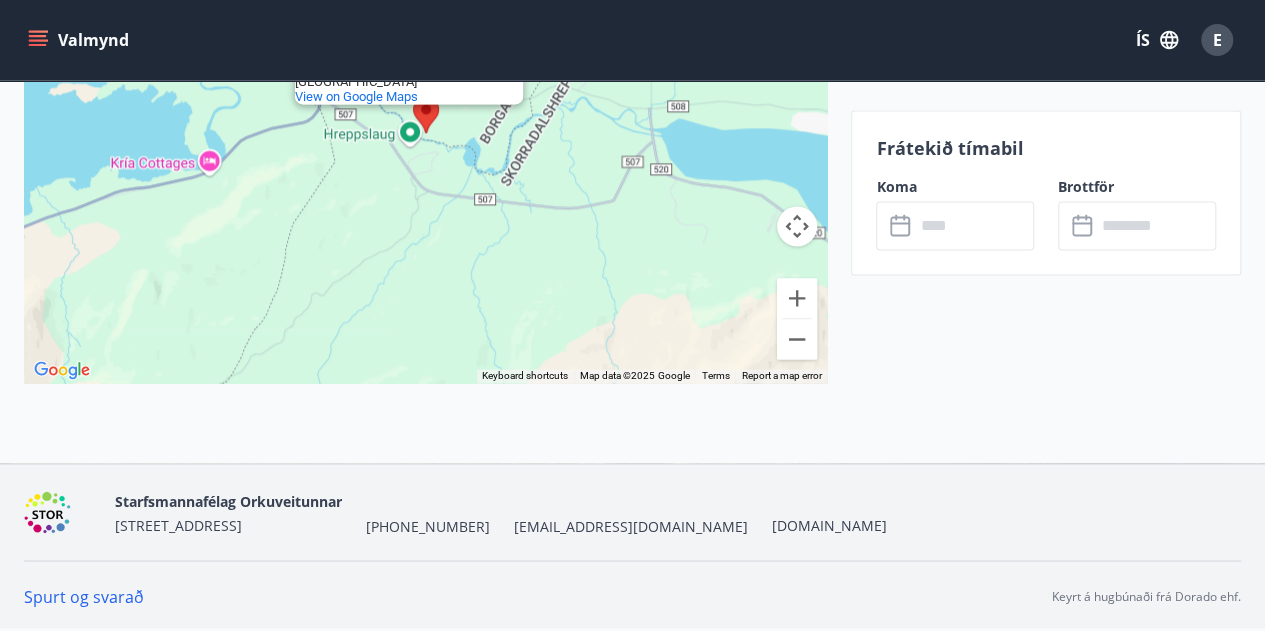 click on "To navigate, press the arrow keys.     Hreppslaug                     Hreppslaug                 311 [GEOGRAPHIC_DATA] [GEOGRAPHIC_DATA]              View on Google Maps" at bounding box center [425, 133] 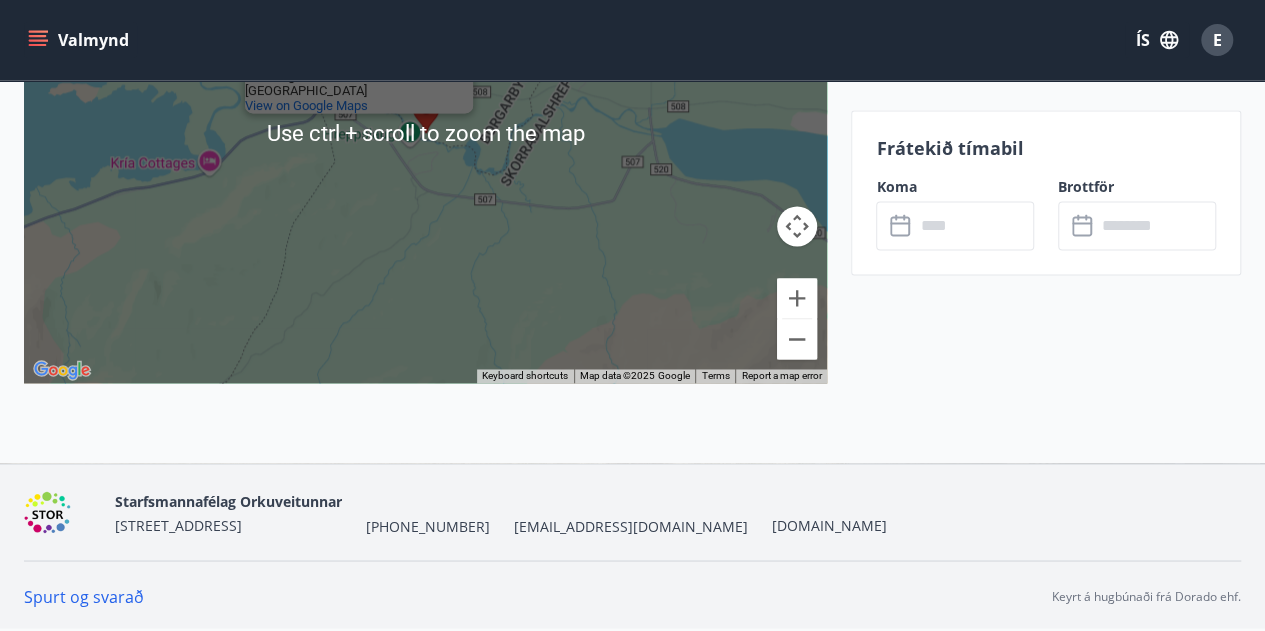 click on "Frátekið tímabil Koma ​ ​ Brottför ​ ​" at bounding box center (1046, -2012) 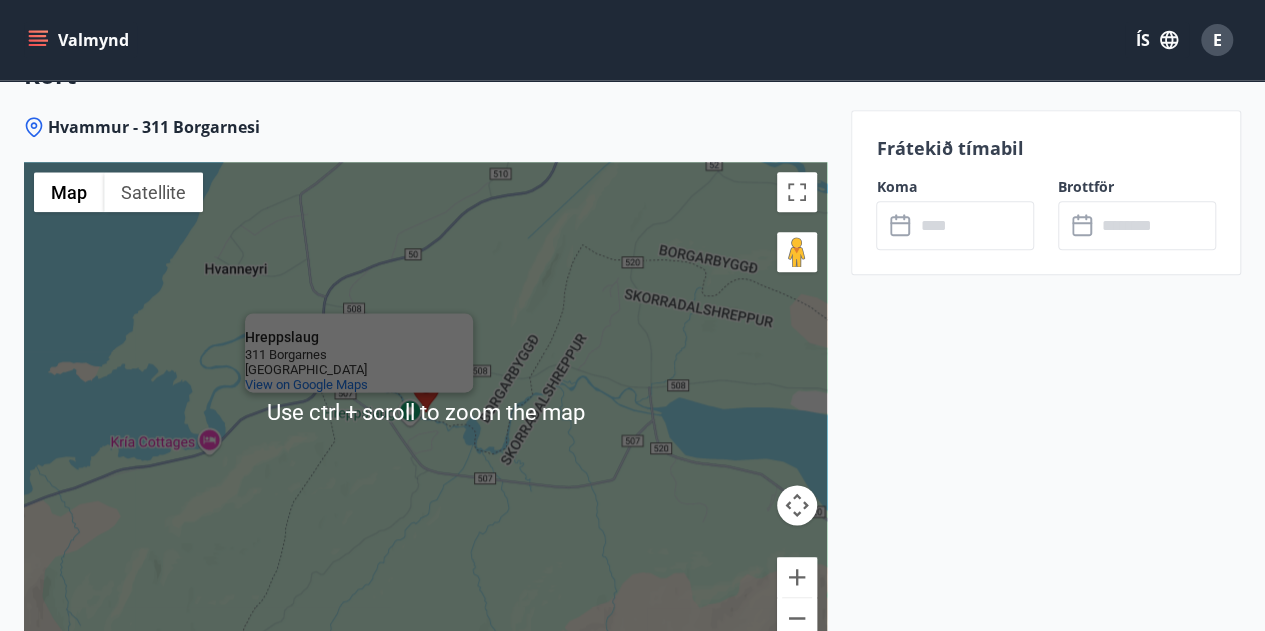 scroll, scrollTop: 4836, scrollLeft: 0, axis: vertical 